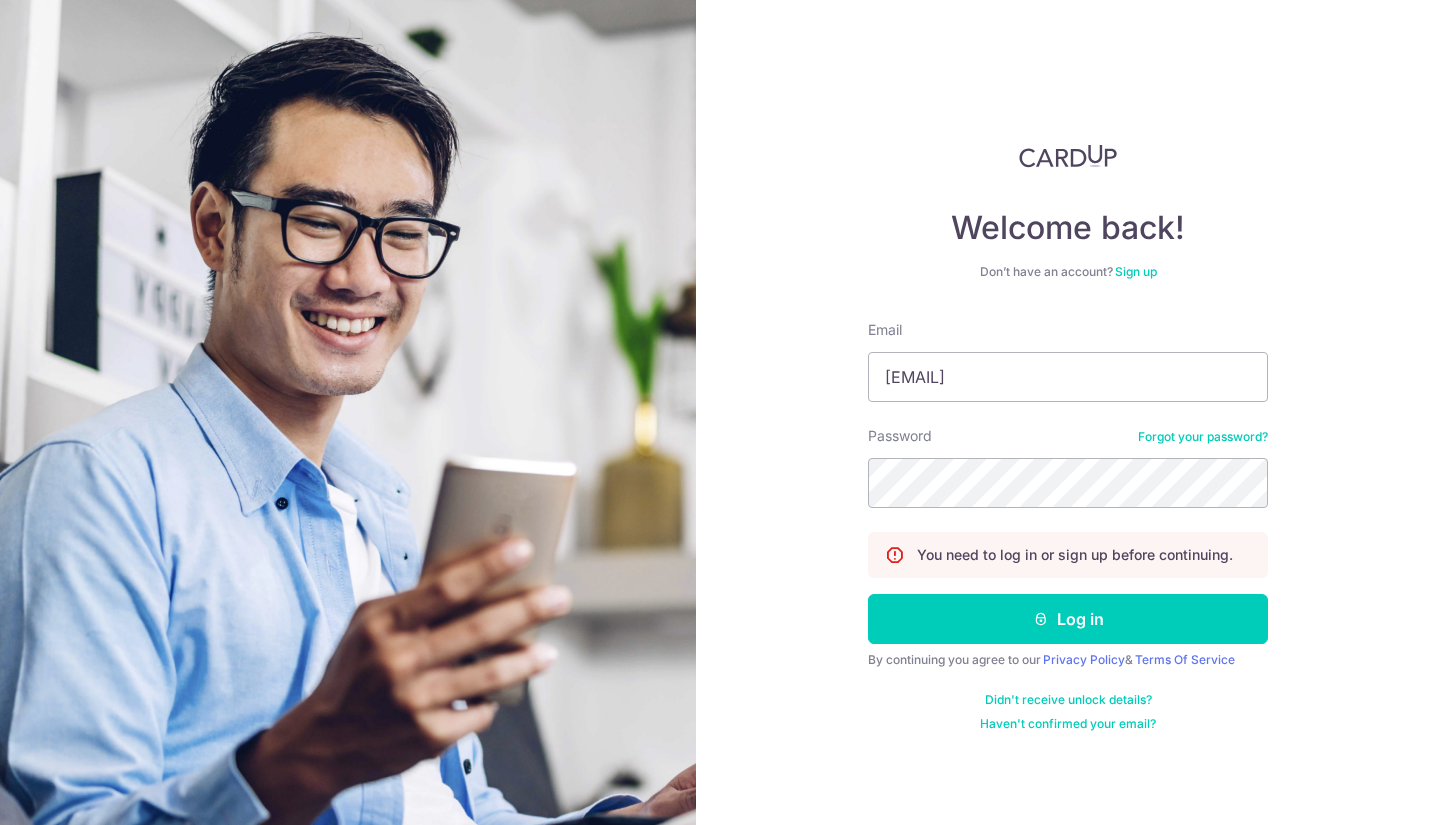 scroll, scrollTop: 0, scrollLeft: 0, axis: both 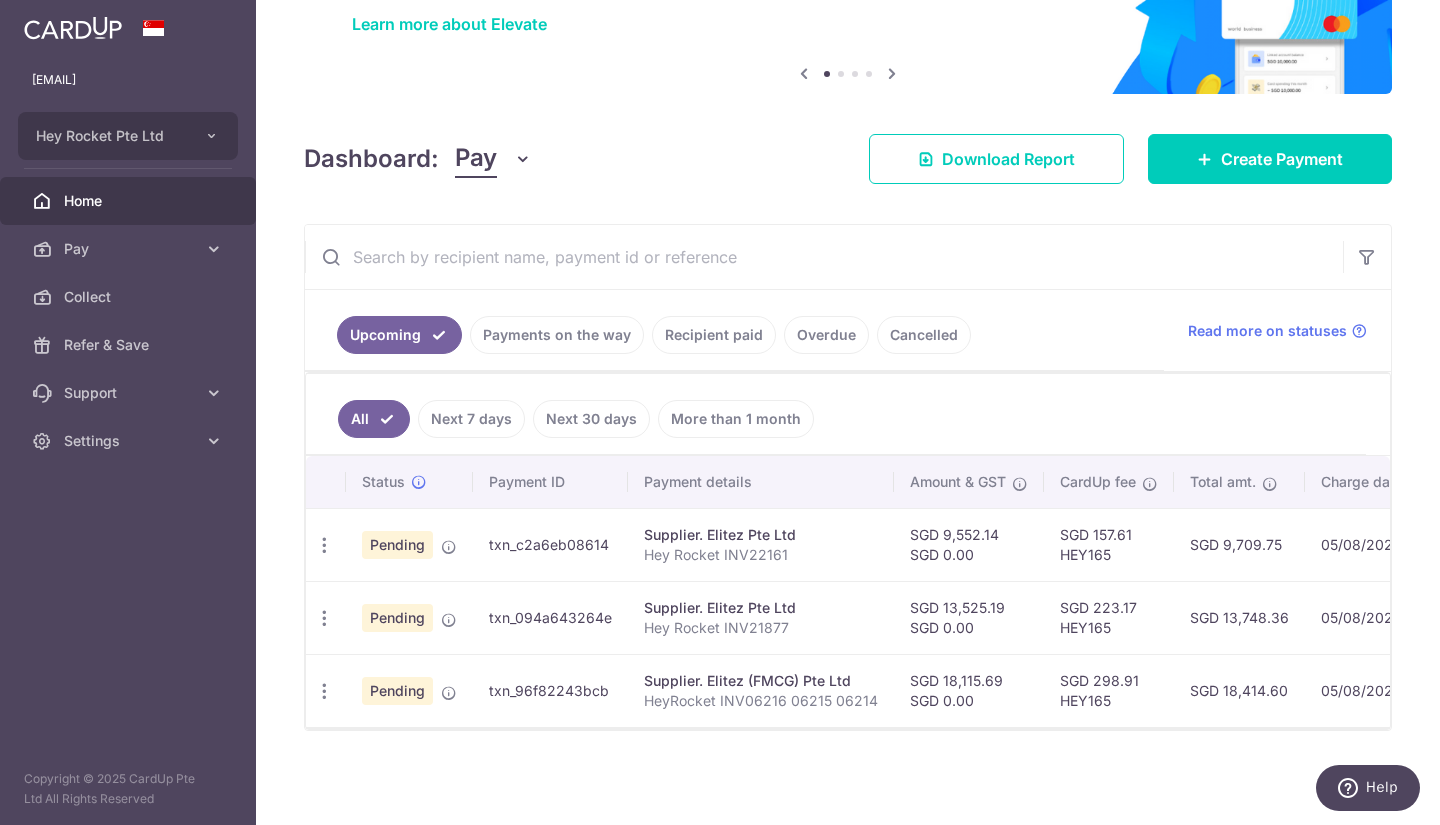 click on "Payments on the way" at bounding box center (557, 335) 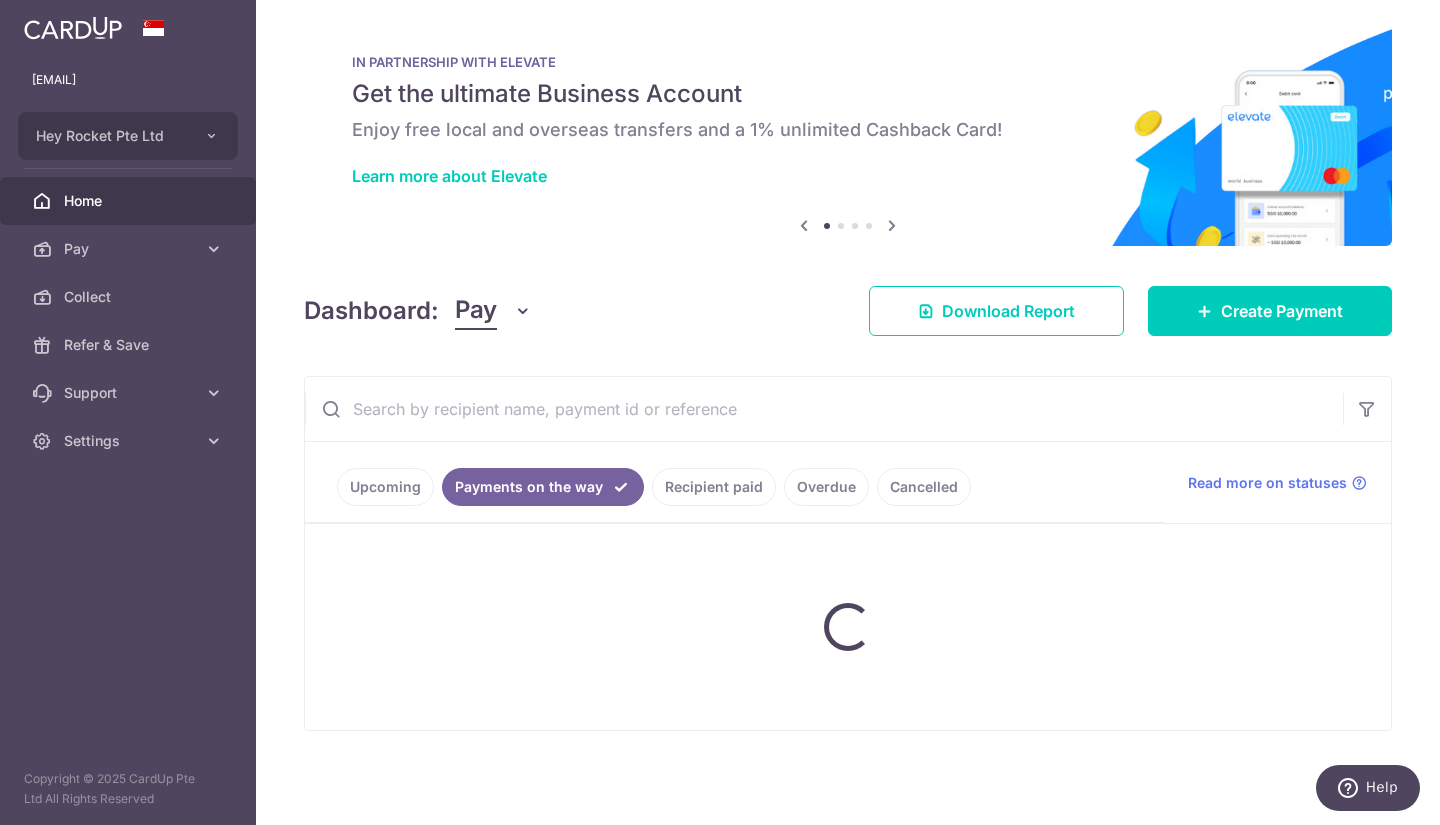 scroll, scrollTop: 0, scrollLeft: 0, axis: both 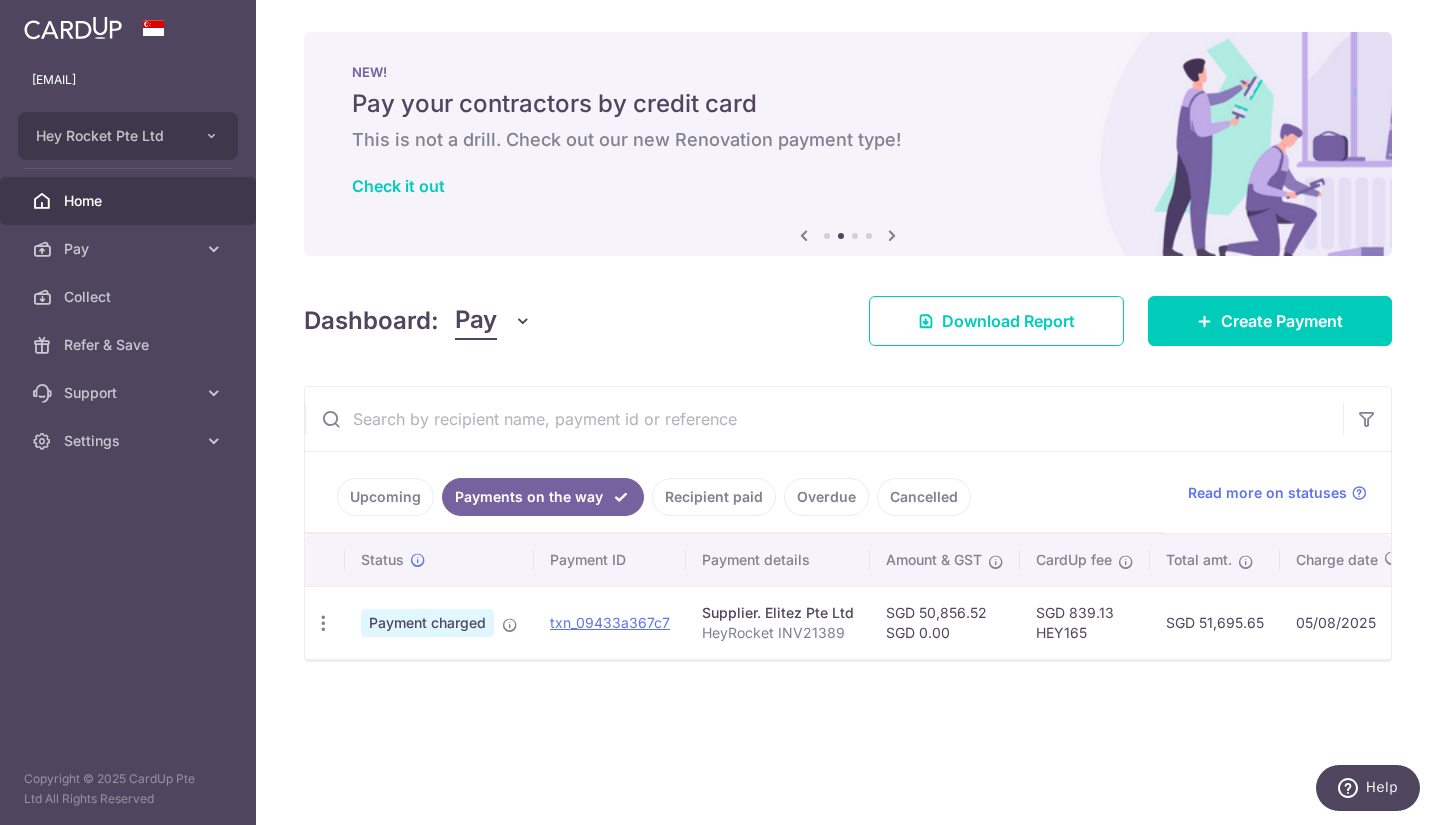 click on "Upcoming" at bounding box center [385, 497] 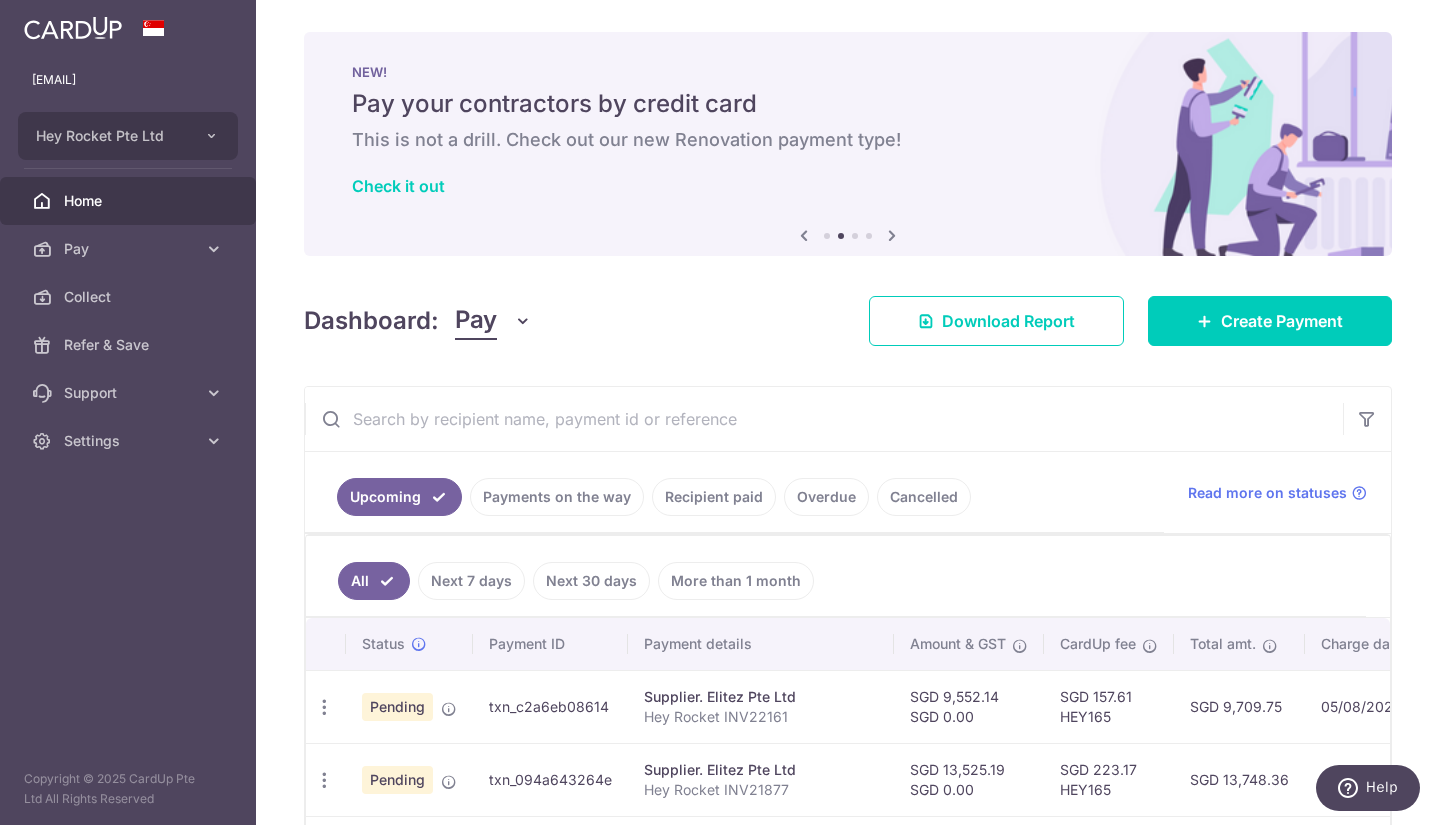 scroll, scrollTop: 172, scrollLeft: 0, axis: vertical 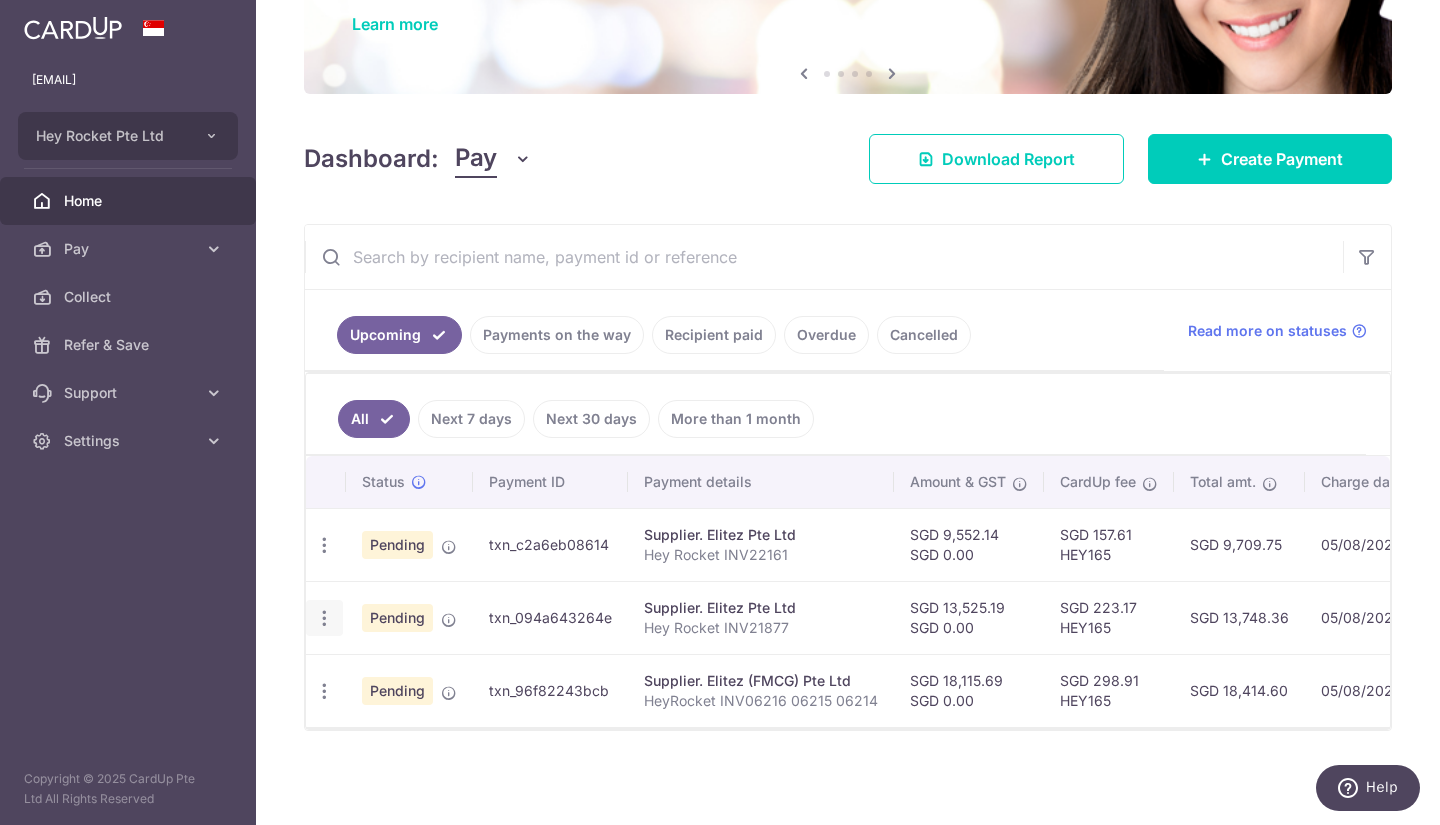 click at bounding box center [324, 545] 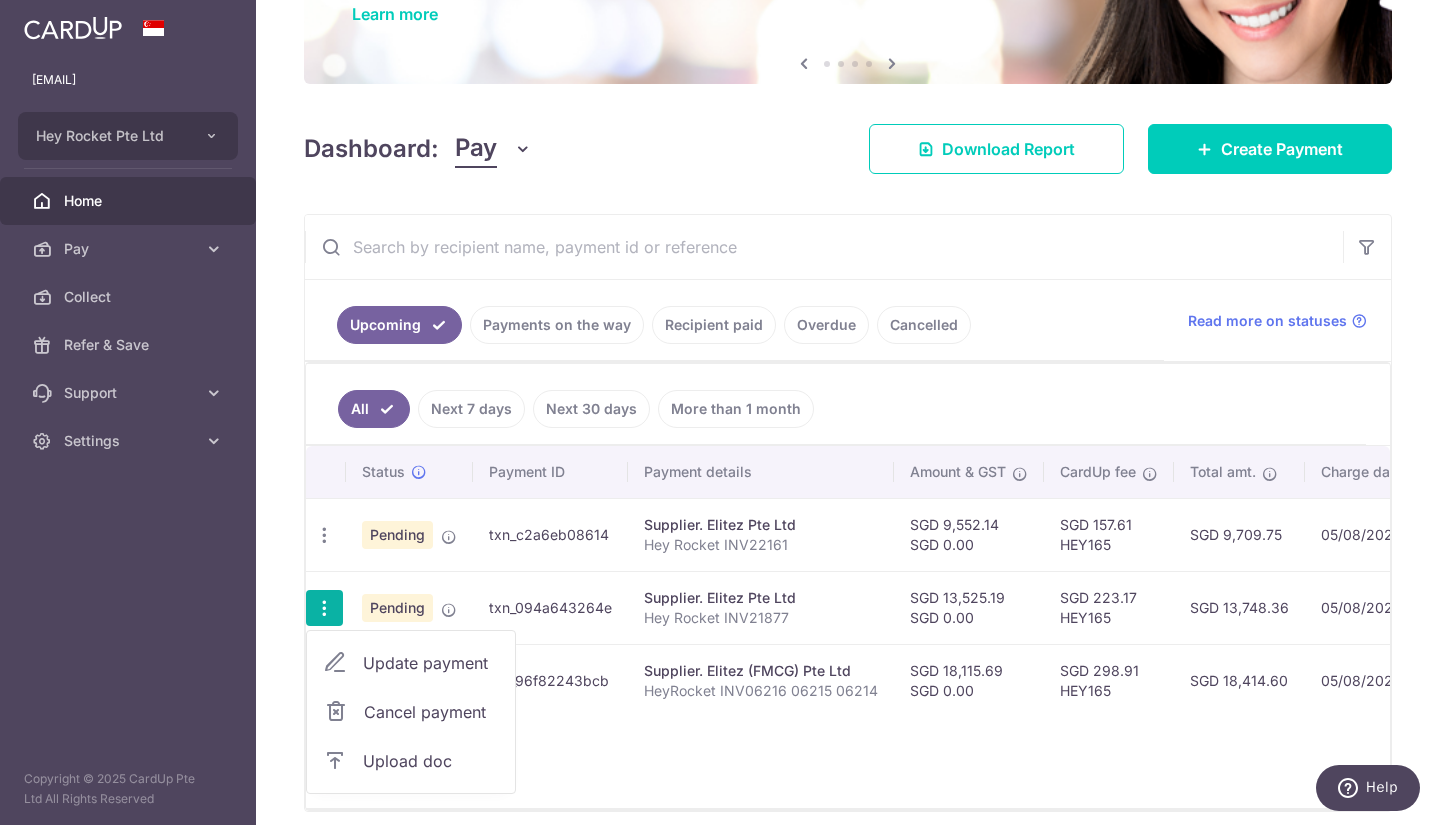 click on "Upload doc" at bounding box center (431, 761) 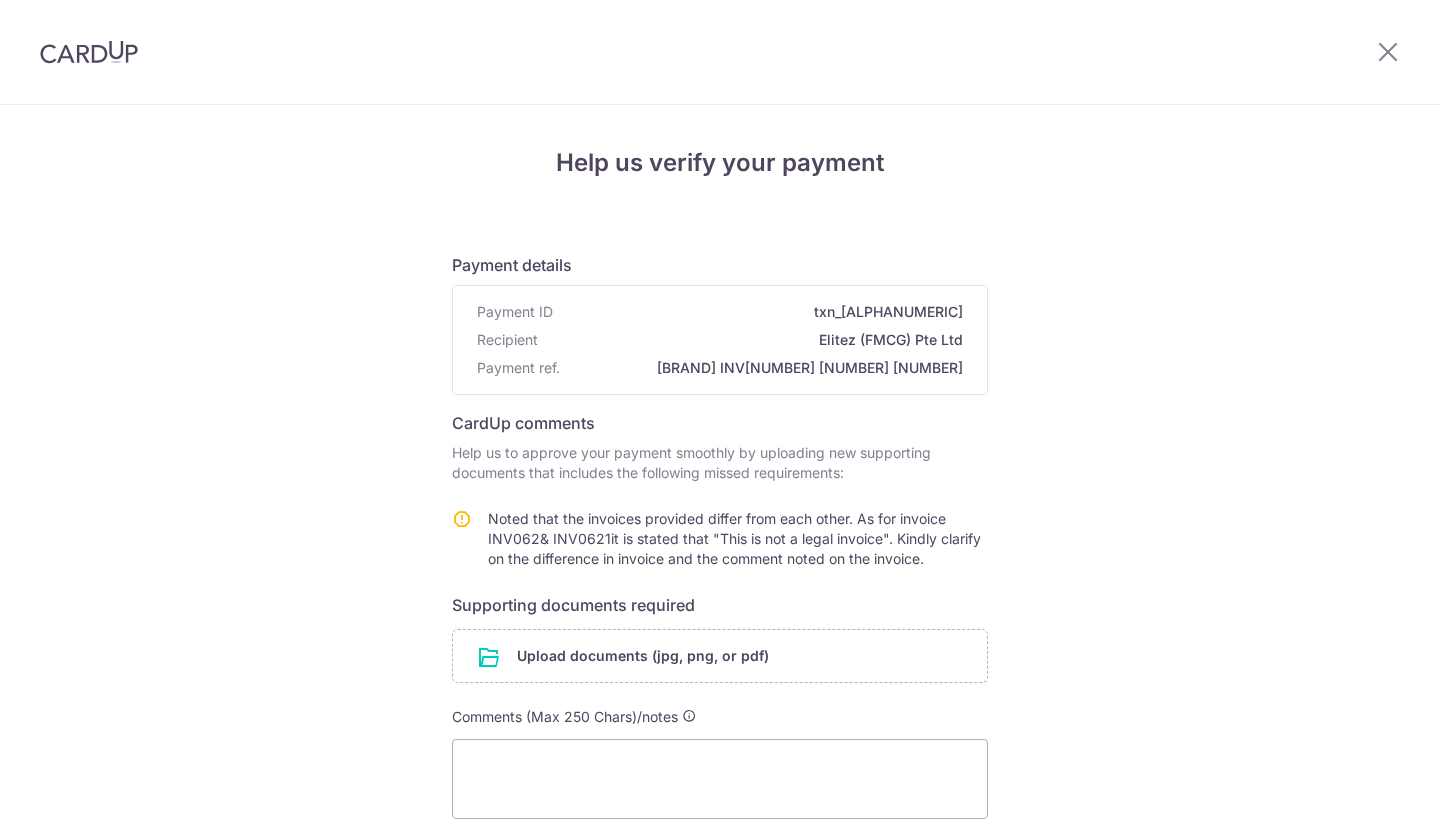 scroll, scrollTop: 0, scrollLeft: 0, axis: both 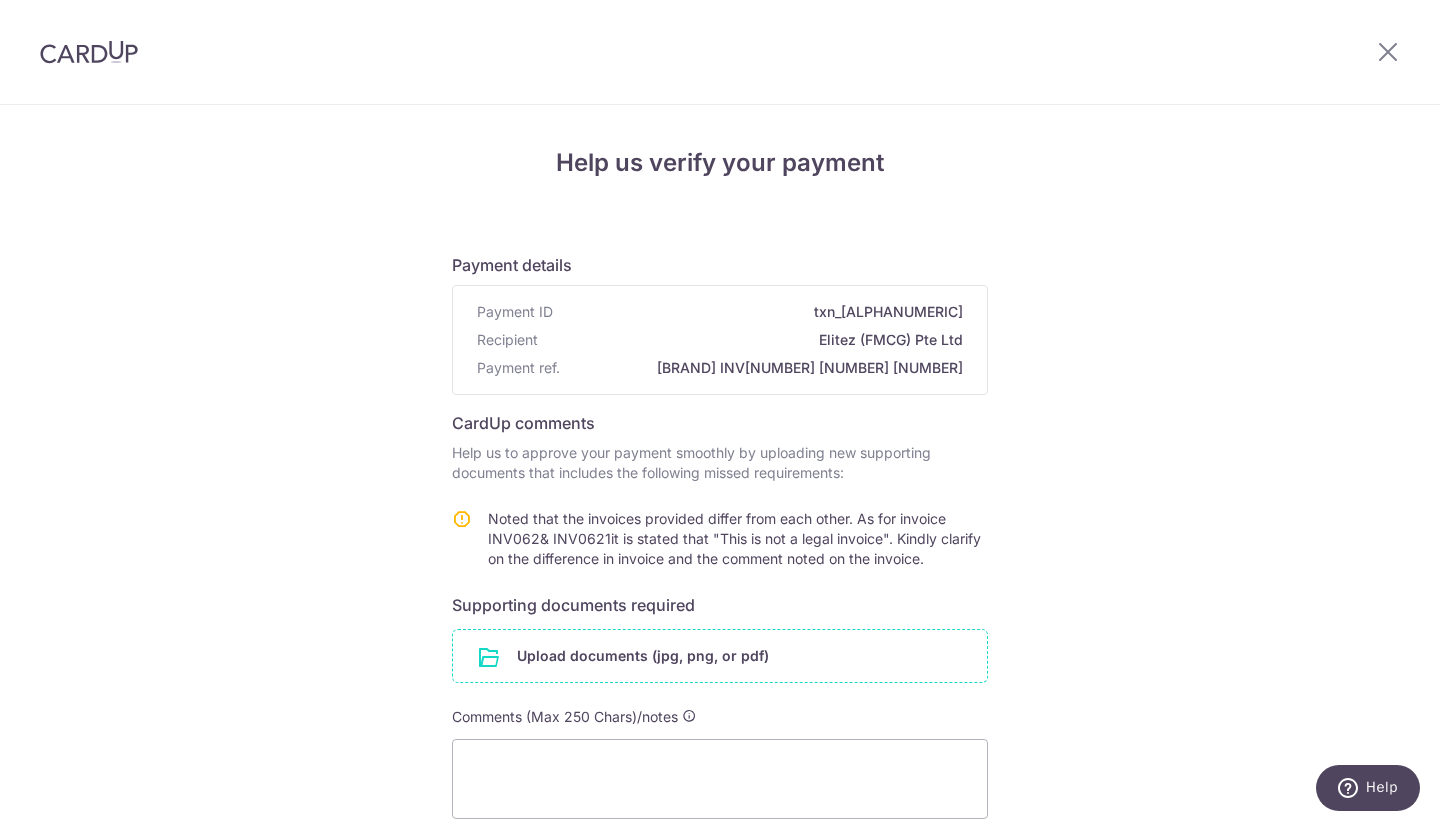 click at bounding box center (720, 656) 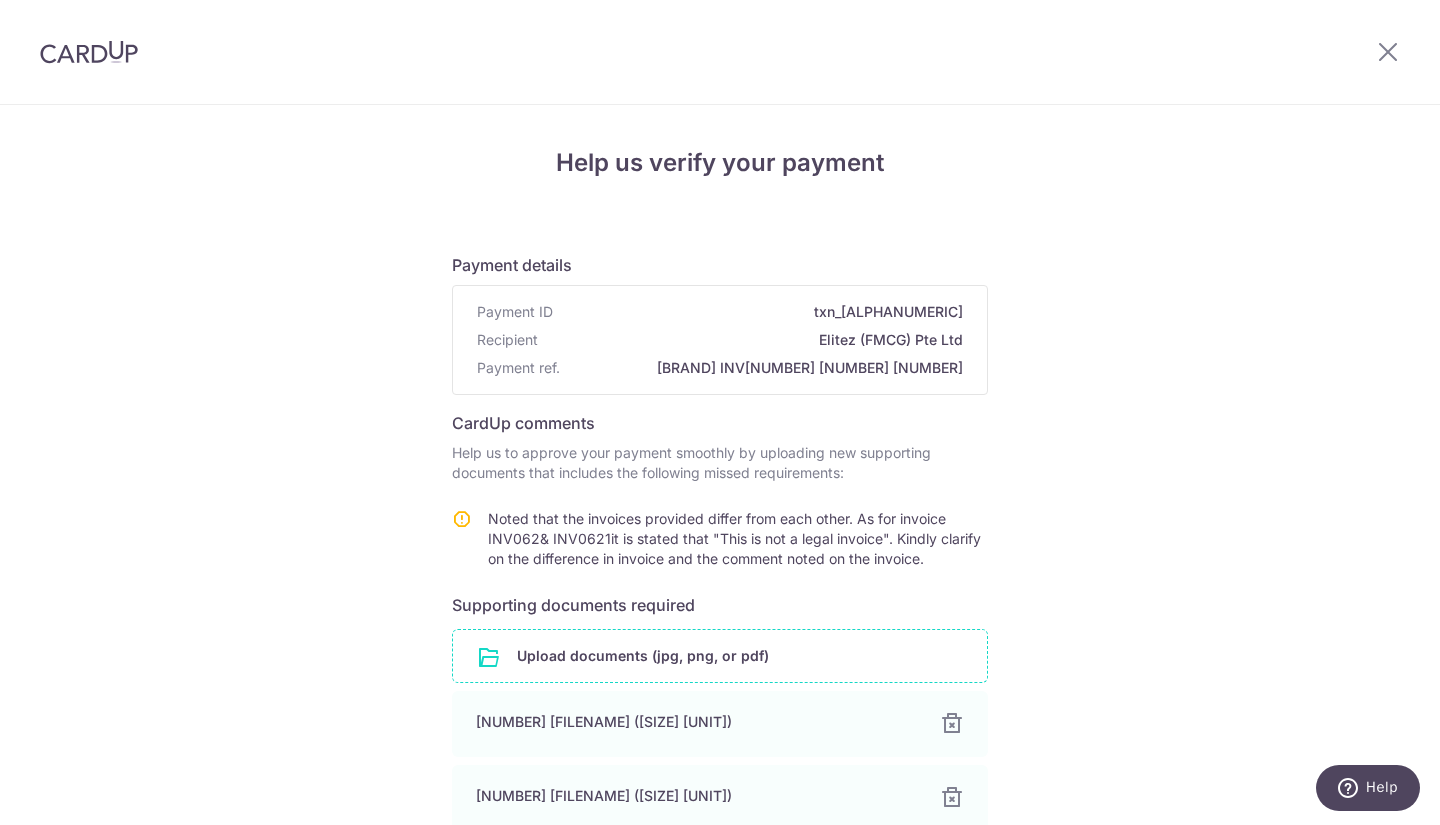 scroll, scrollTop: 334, scrollLeft: 0, axis: vertical 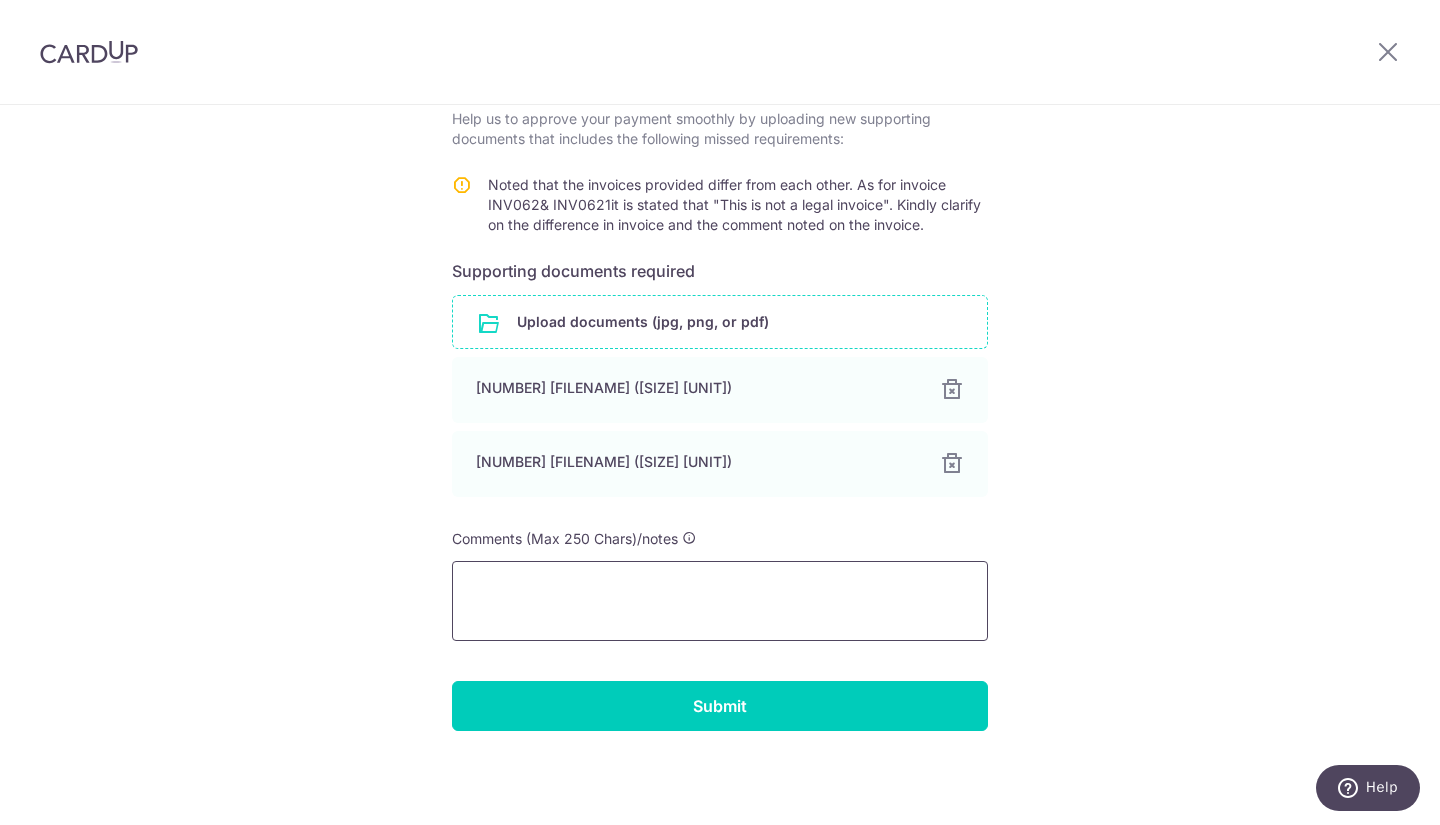click at bounding box center (720, 601) 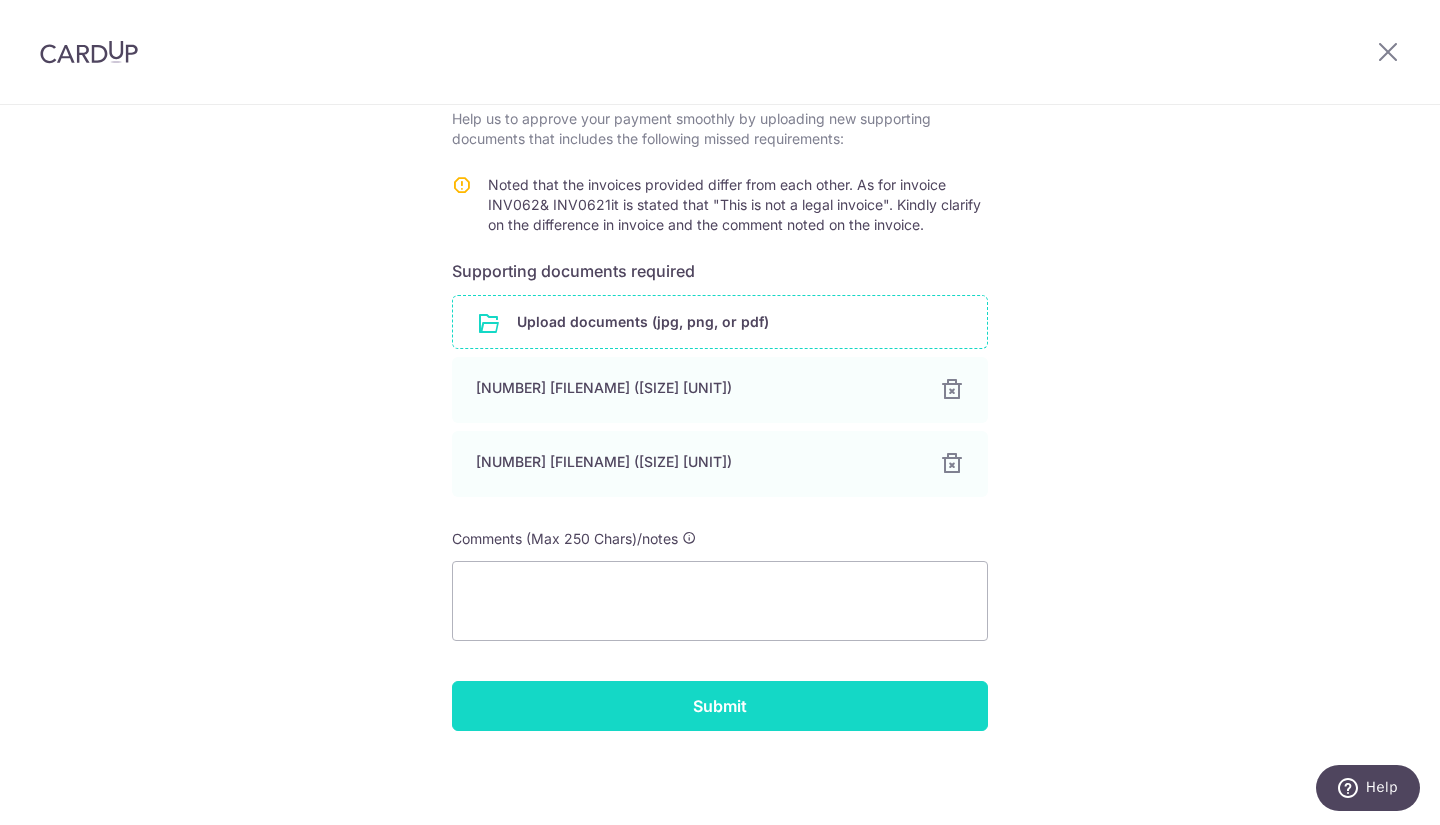 click on "Submit" at bounding box center (720, 706) 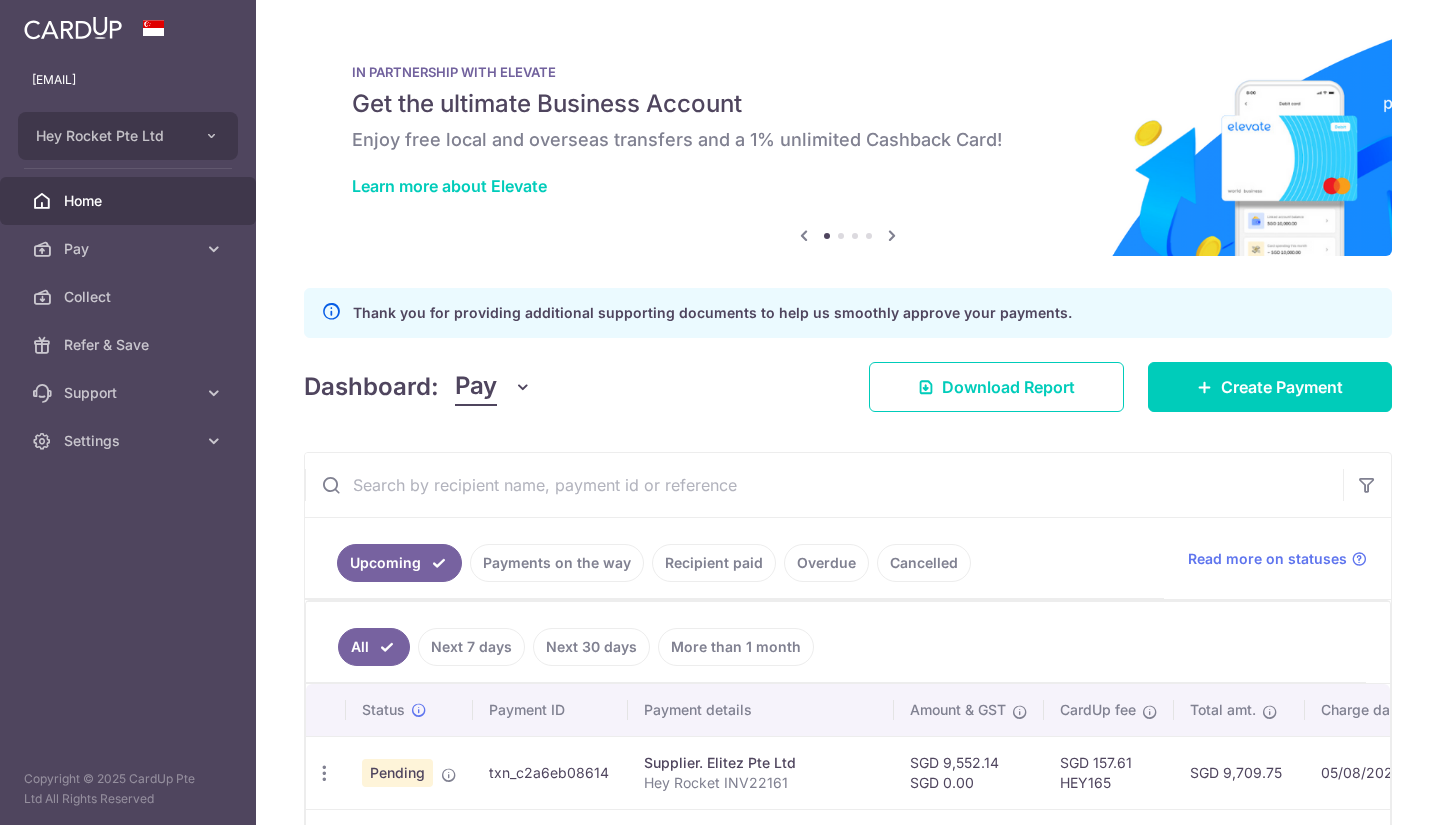scroll, scrollTop: 0, scrollLeft: 0, axis: both 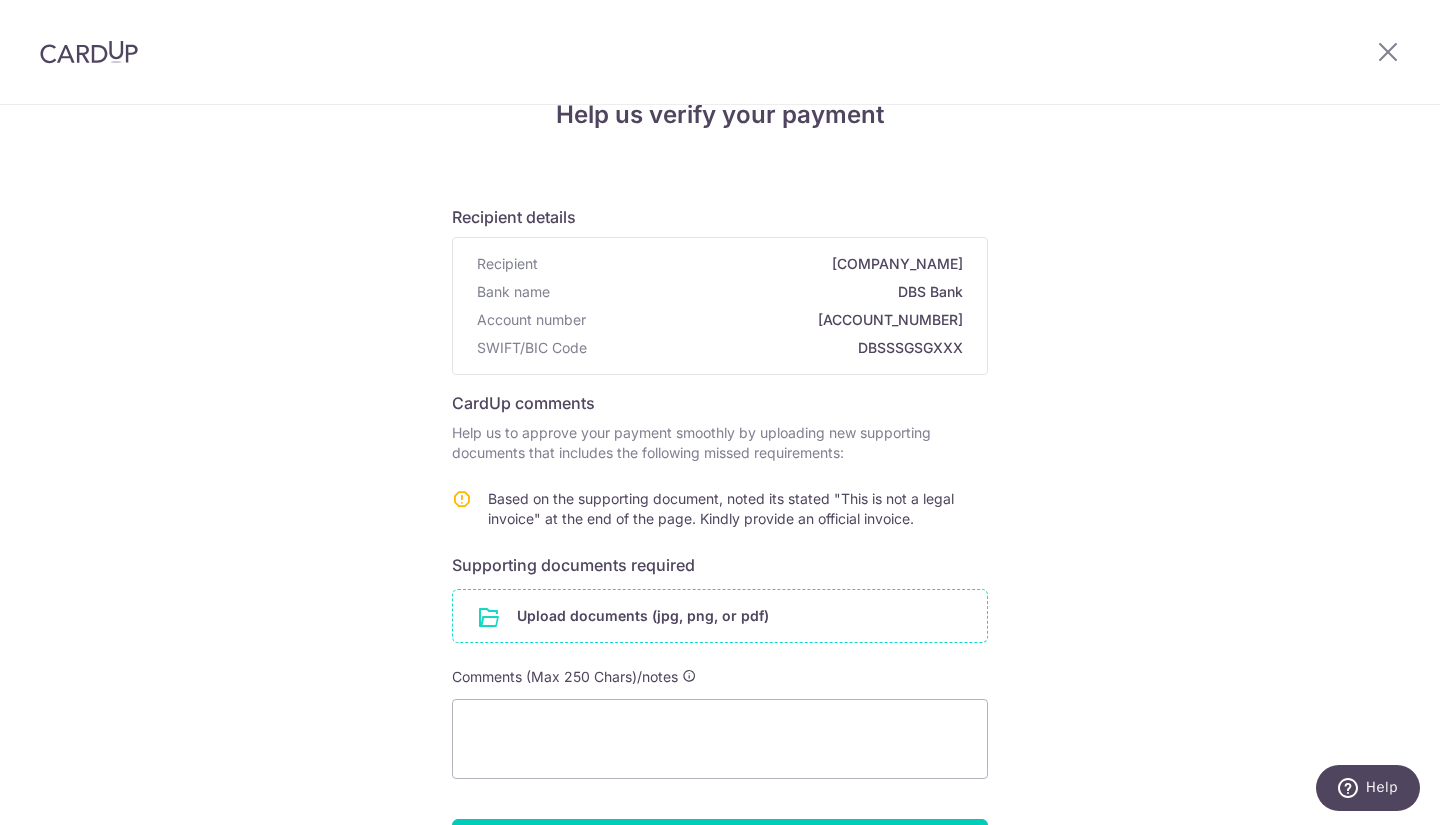 click at bounding box center (720, 616) 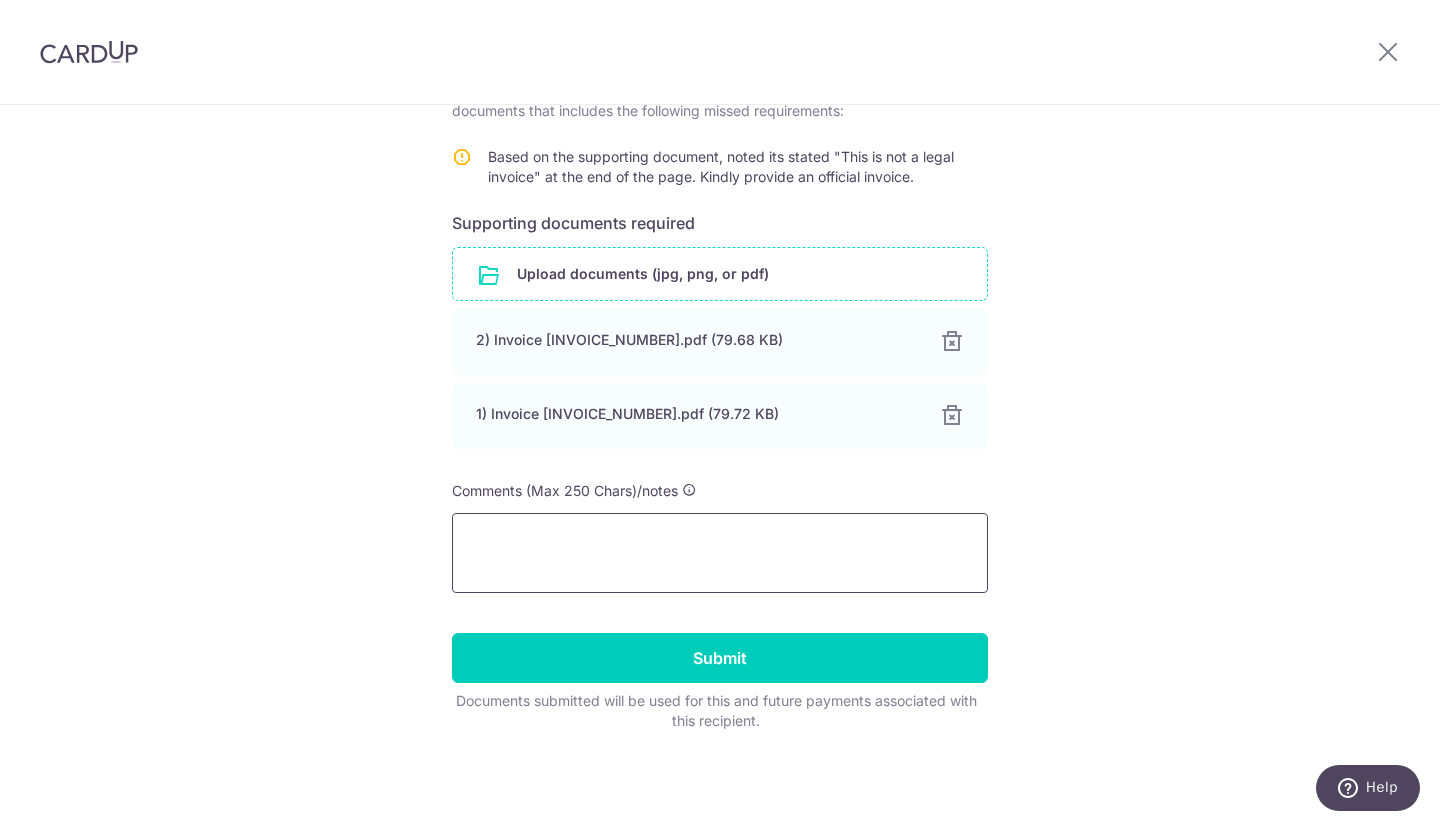 scroll, scrollTop: 390, scrollLeft: 0, axis: vertical 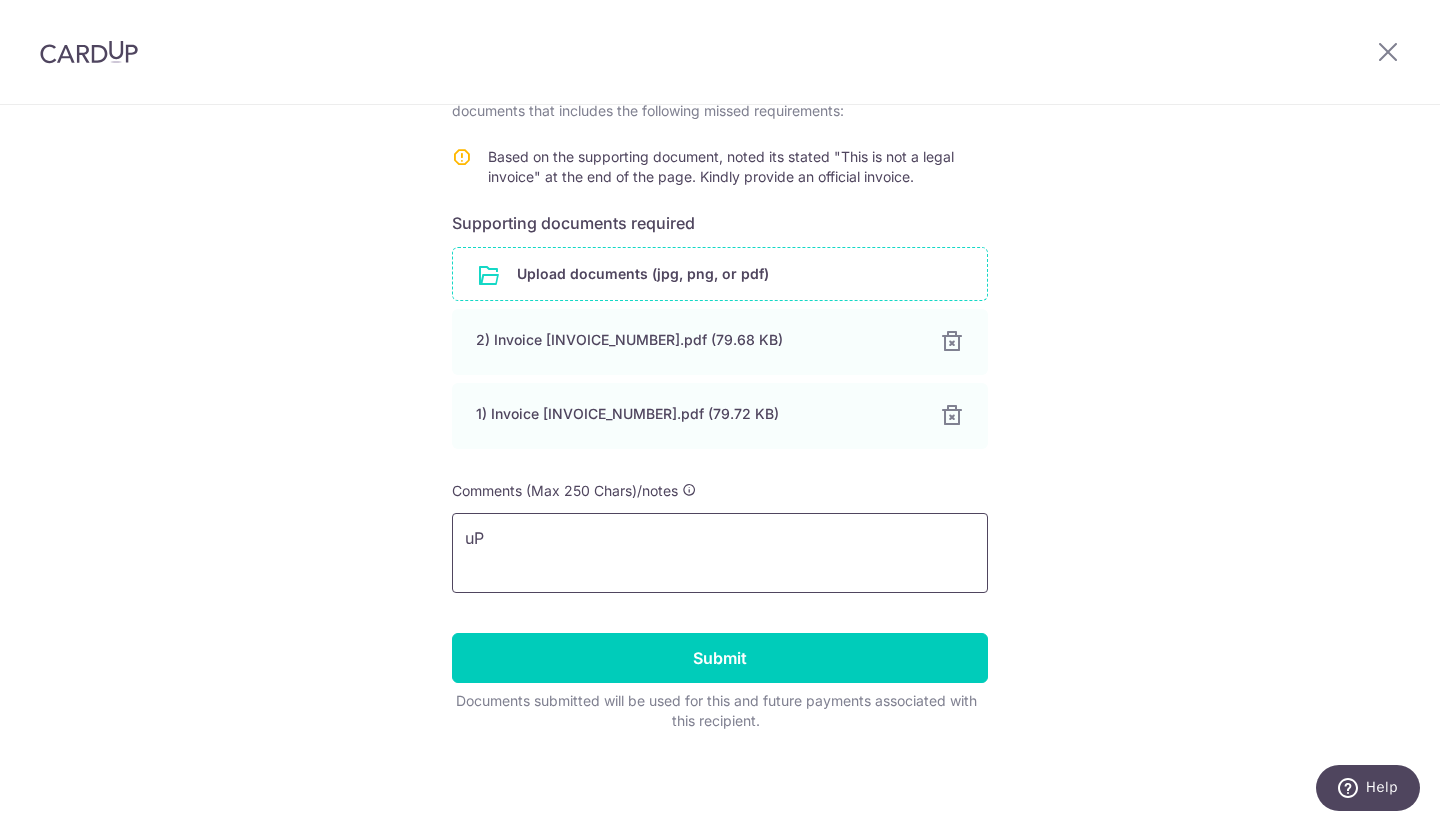type on "u" 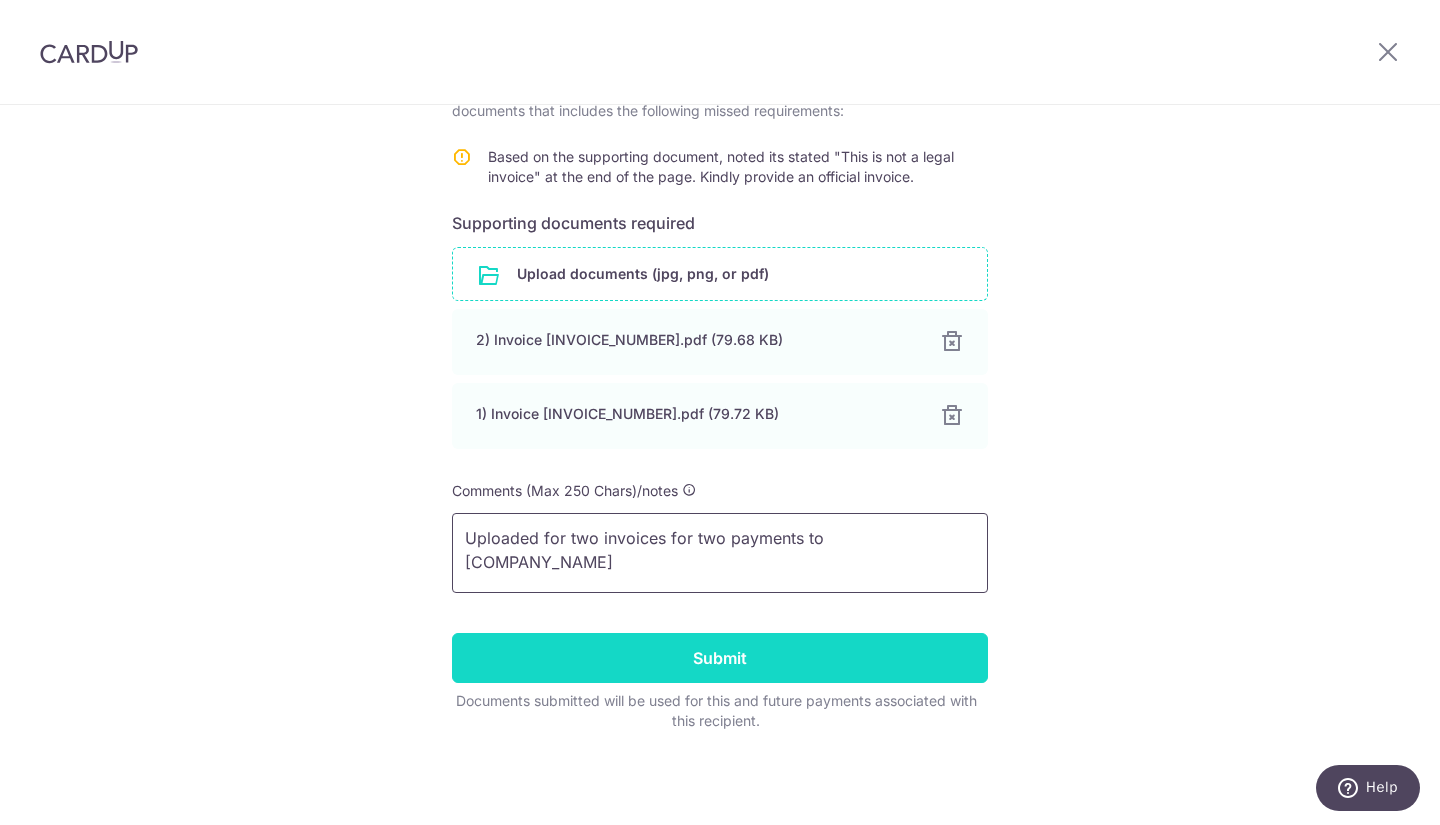 type on "Uploaded for two invoices for two payments to Elitez Pte Ltd" 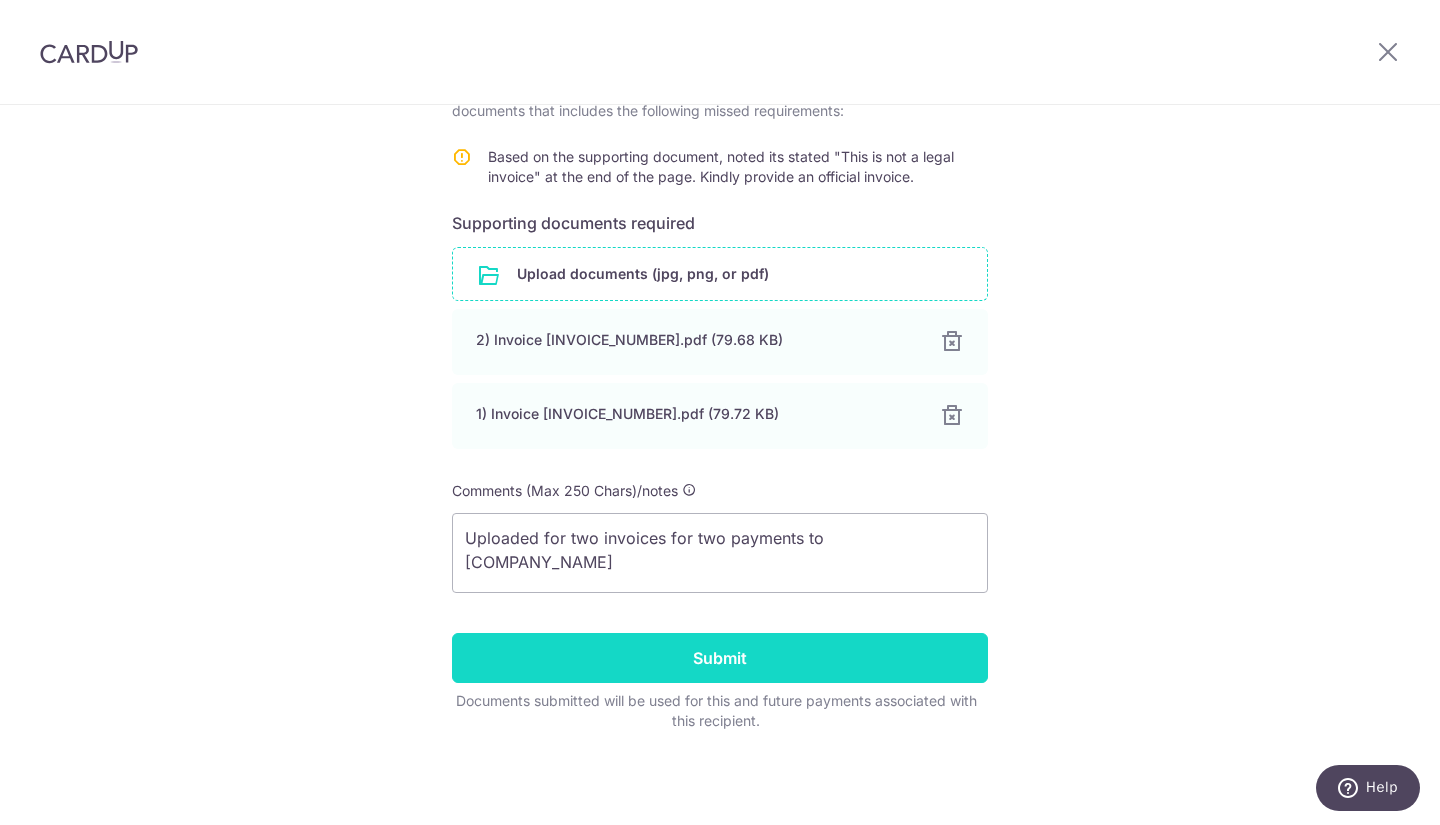 click on "Submit" at bounding box center [720, 658] 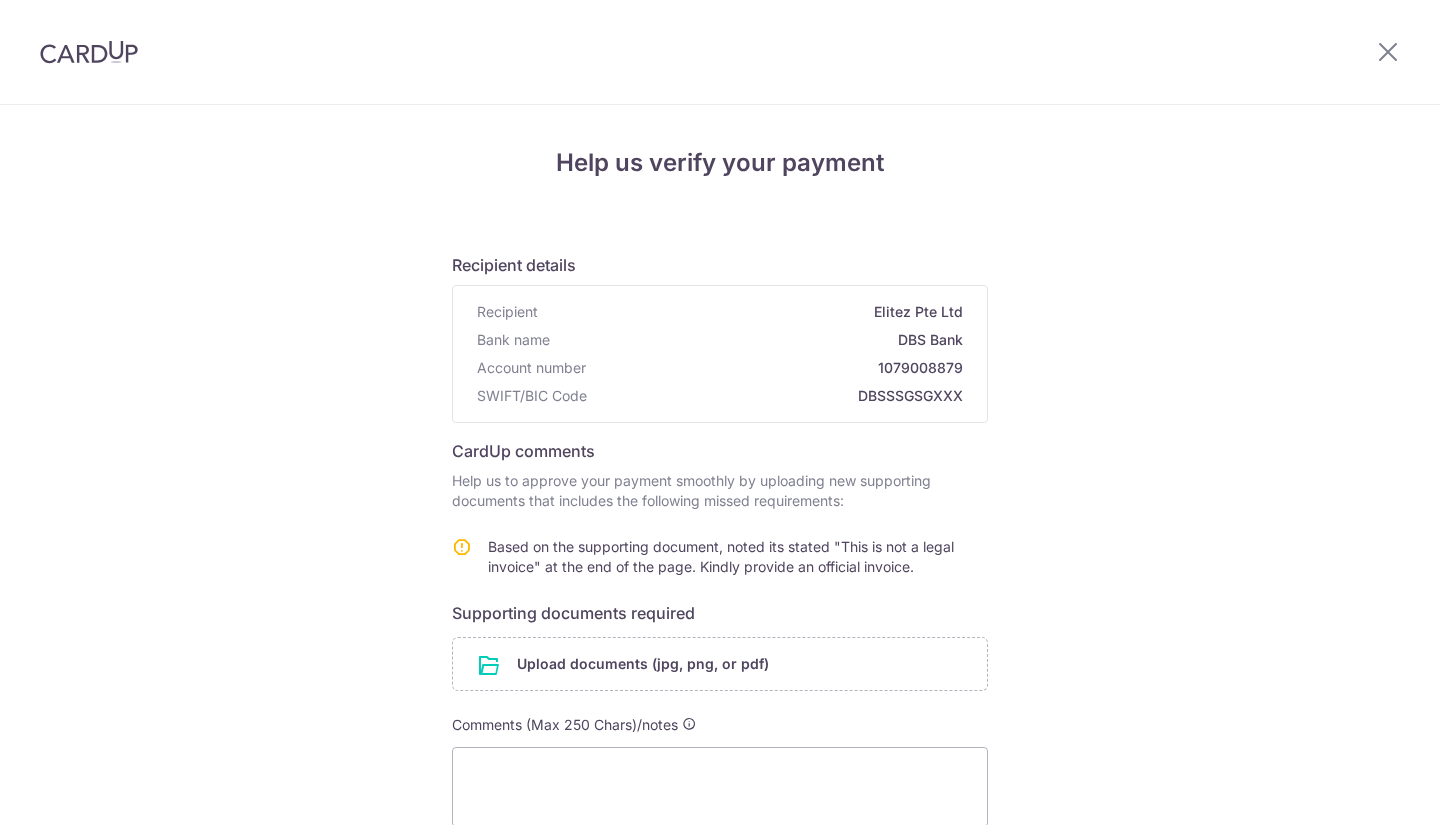 scroll, scrollTop: 0, scrollLeft: 0, axis: both 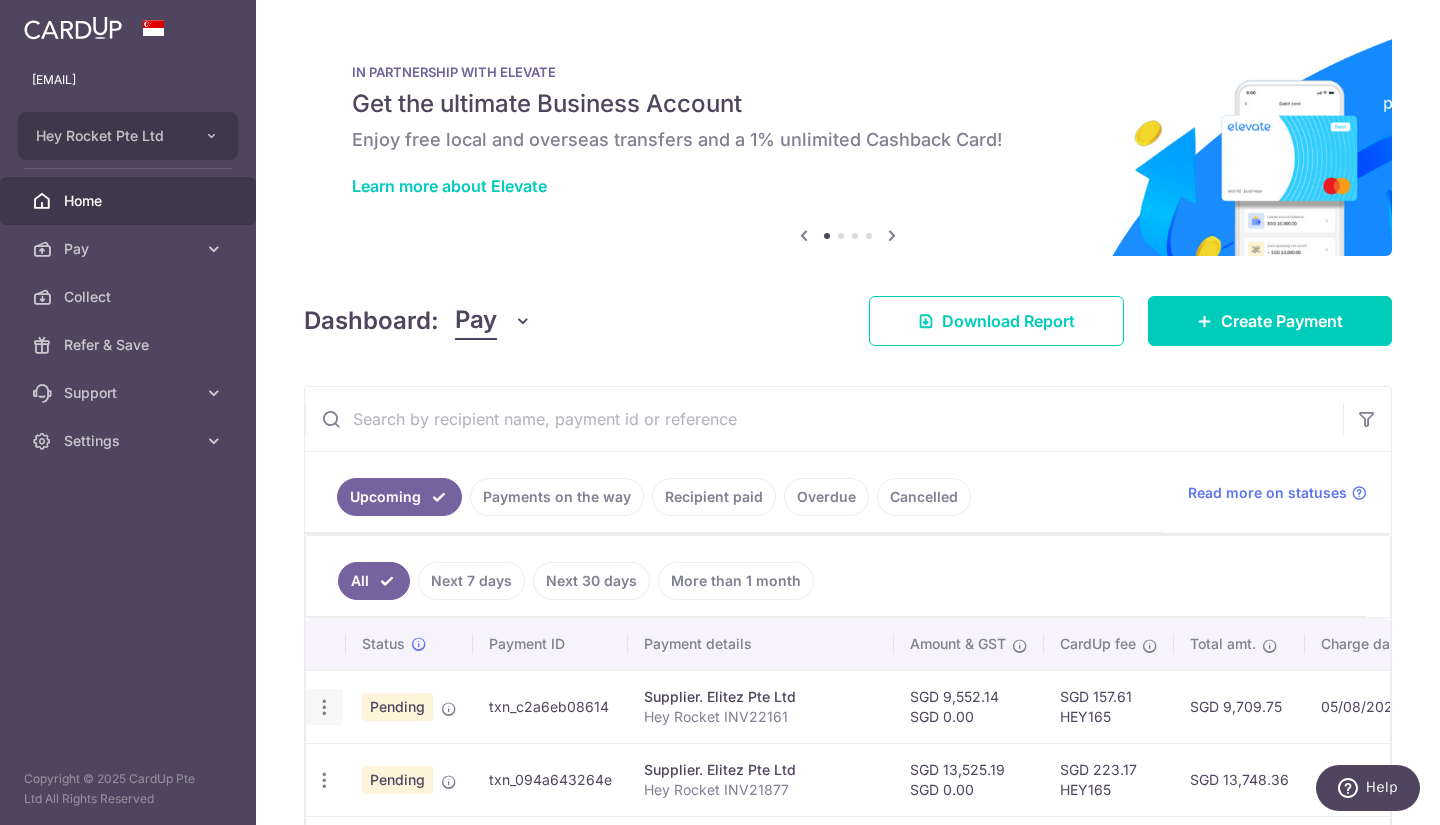 click on "Update payment
Cancel payment
Upload doc" at bounding box center (324, 707) 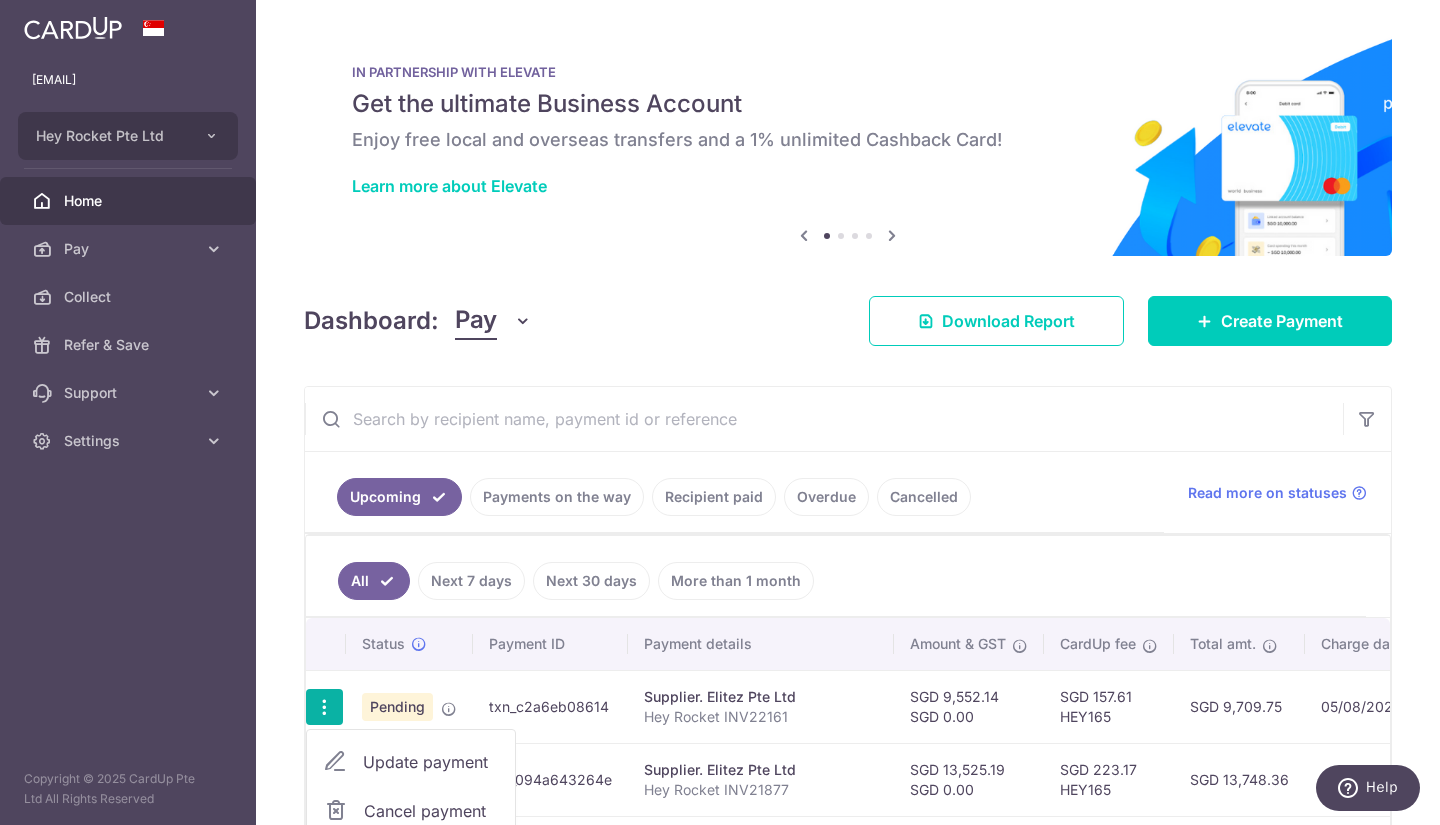 scroll, scrollTop: 190, scrollLeft: 0, axis: vertical 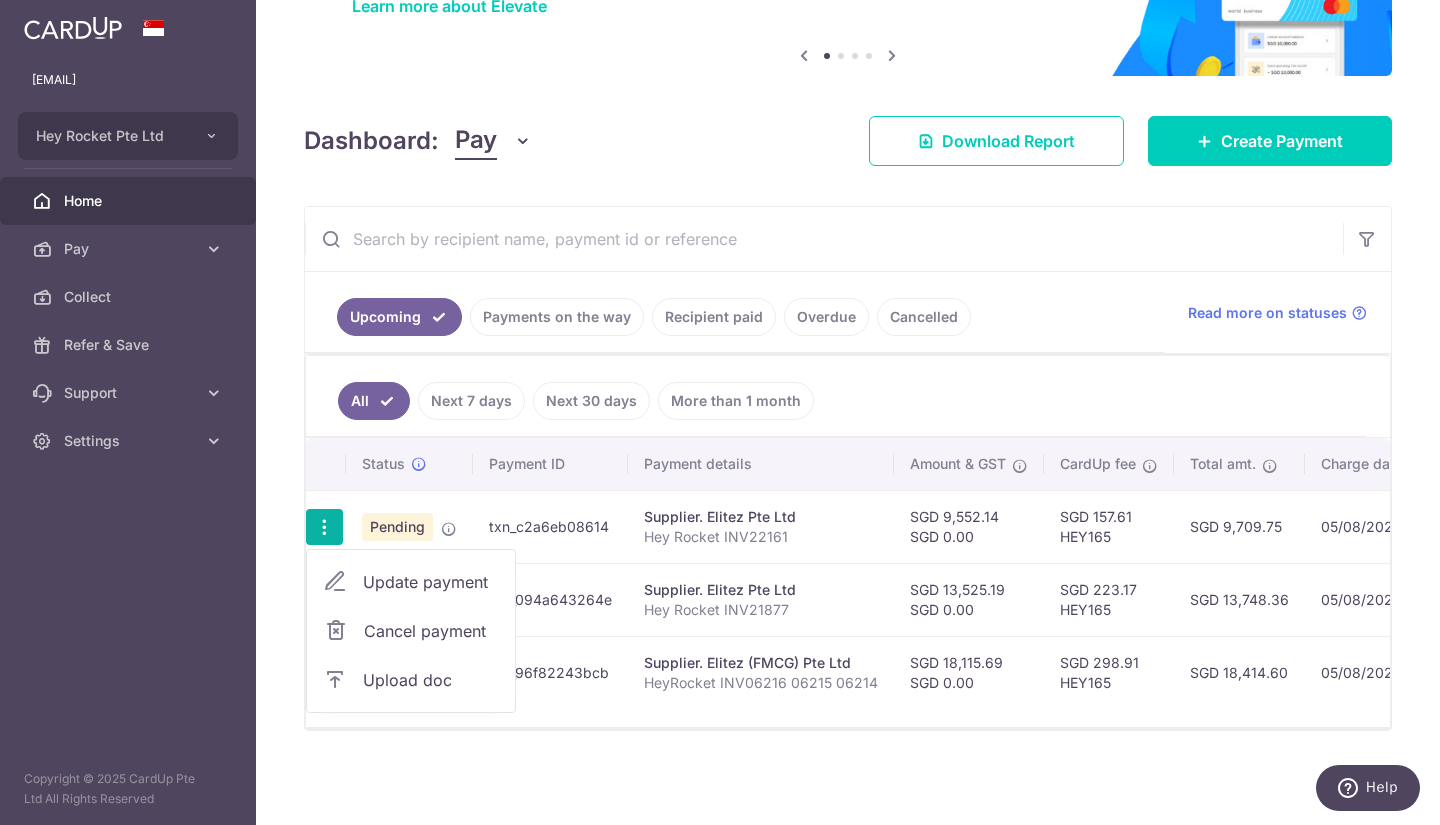 click on "Upload doc" at bounding box center [431, 680] 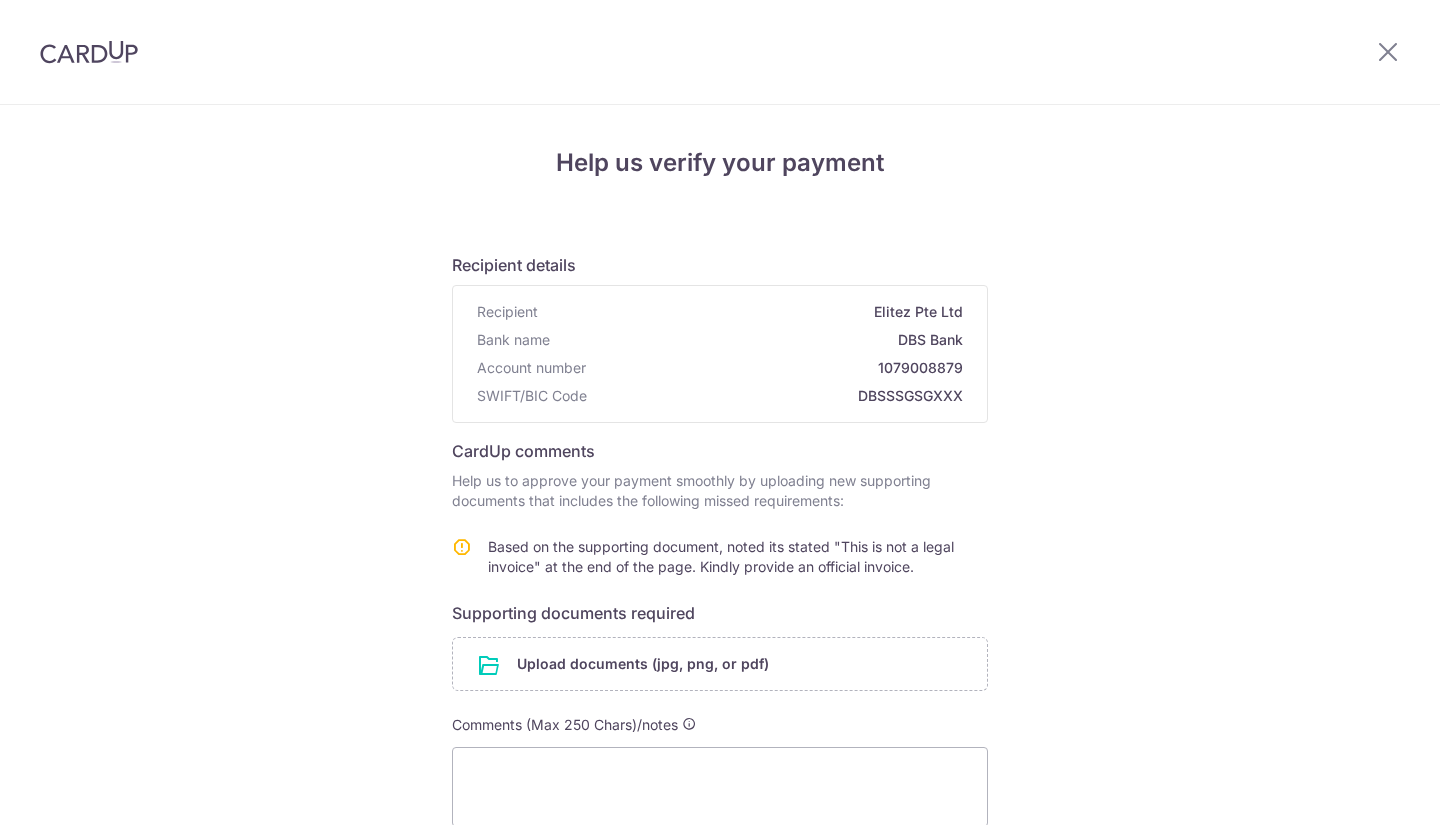 scroll, scrollTop: 0, scrollLeft: 0, axis: both 